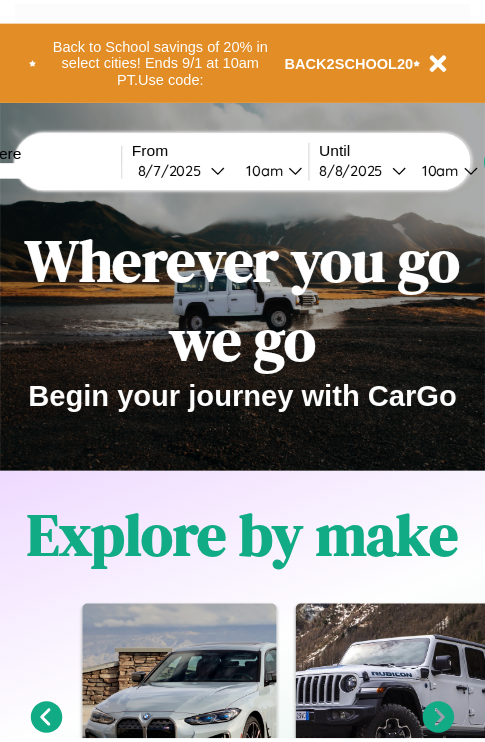 scroll, scrollTop: 0, scrollLeft: 0, axis: both 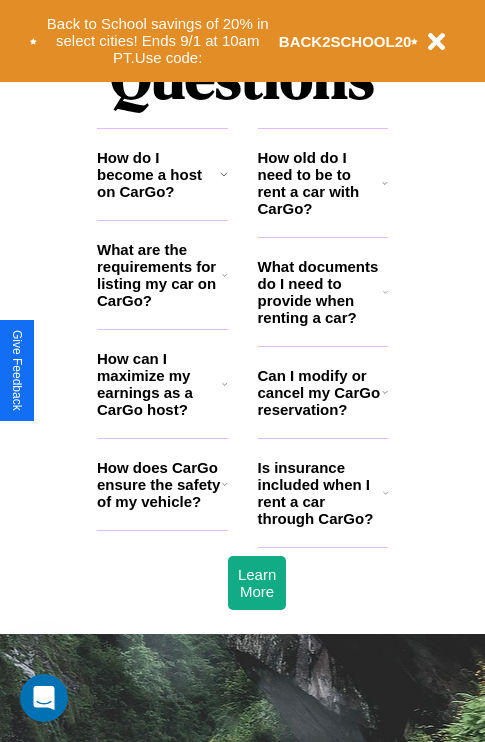 click 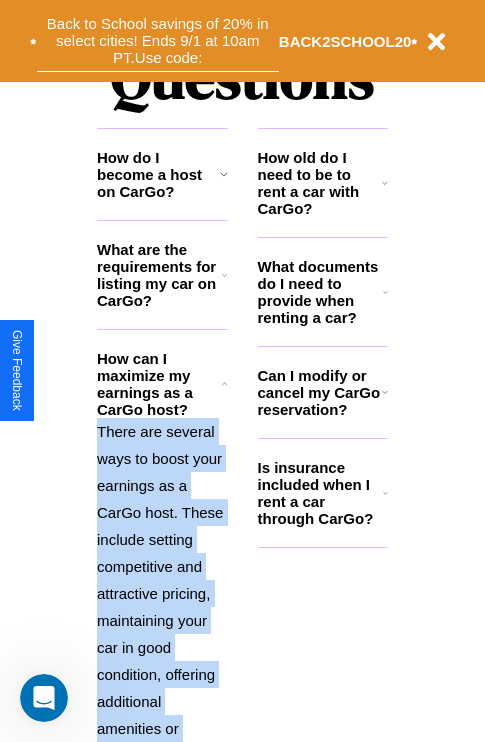 click on "Back to School savings of 20% in select cities! Ends 9/1 at 10am PT.  Use code:" at bounding box center [158, 41] 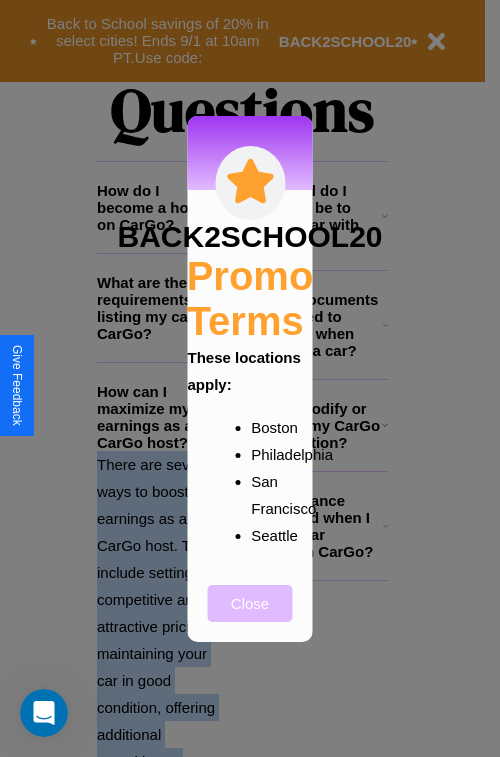 click on "Close" at bounding box center (250, 603) 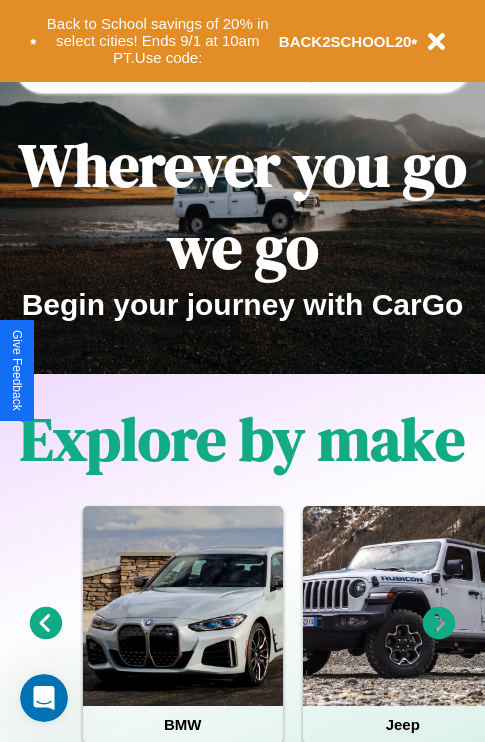 scroll, scrollTop: 0, scrollLeft: 0, axis: both 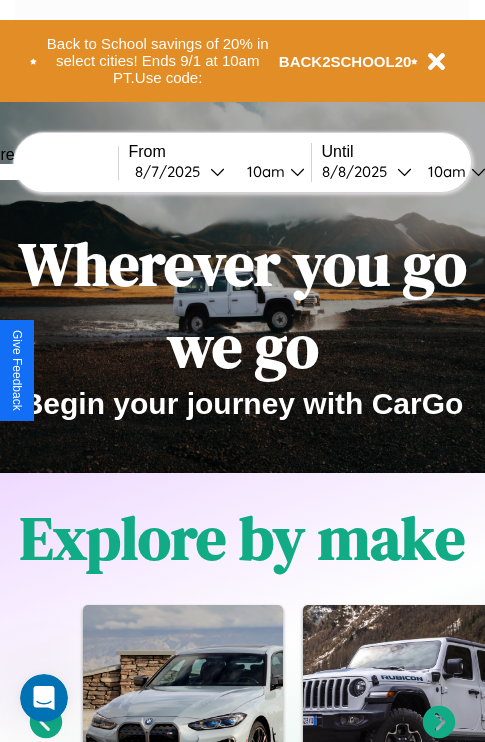 click at bounding box center (43, 172) 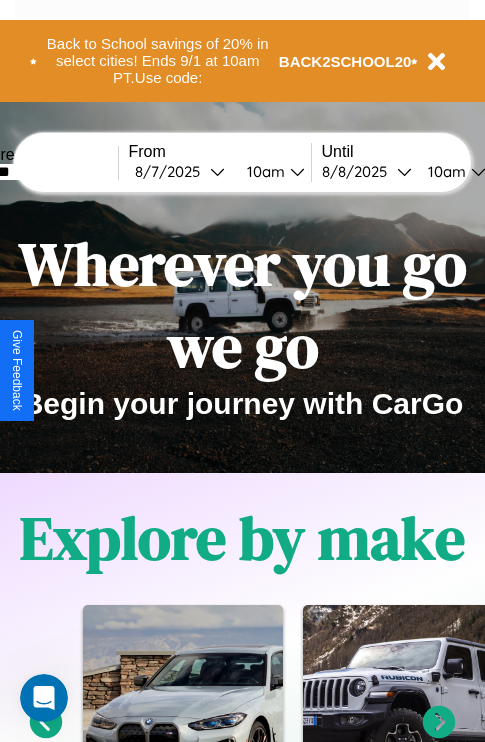 type on "*******" 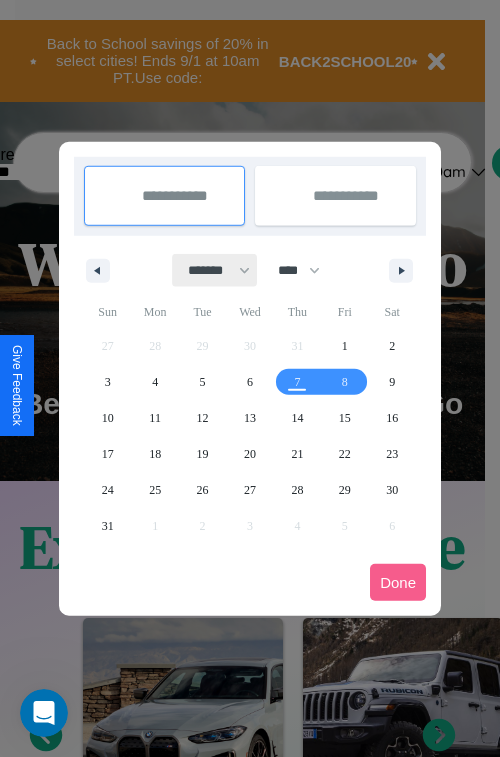 click on "******* ******** ***** ***** *** **** **** ****** ********* ******* ******** ********" at bounding box center [215, 270] 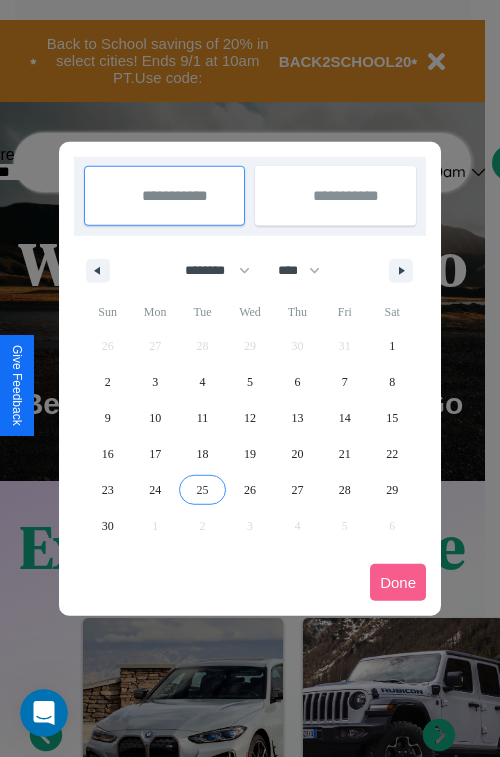 click on "25" at bounding box center (203, 490) 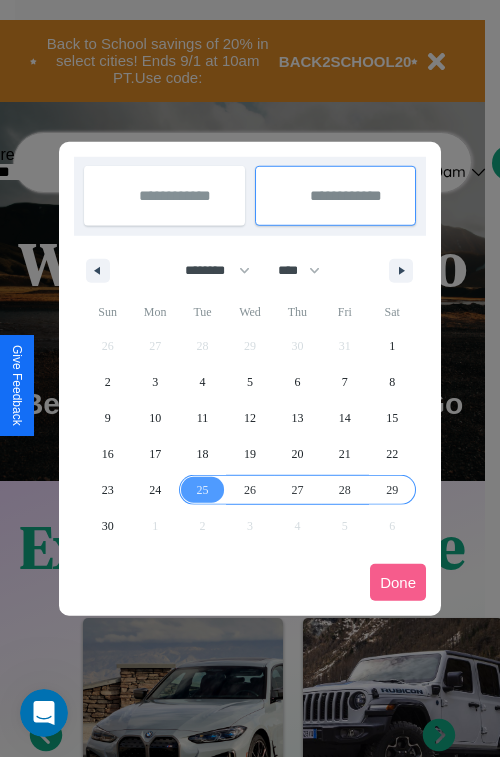 click on "29" at bounding box center (392, 490) 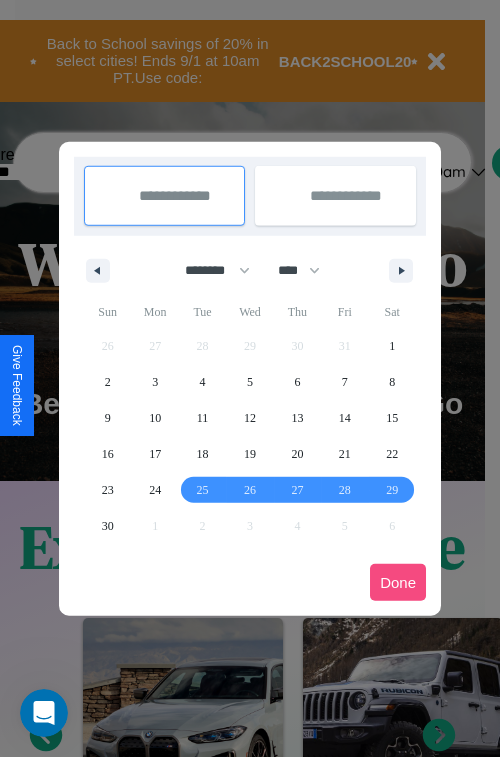 click on "Done" at bounding box center [398, 582] 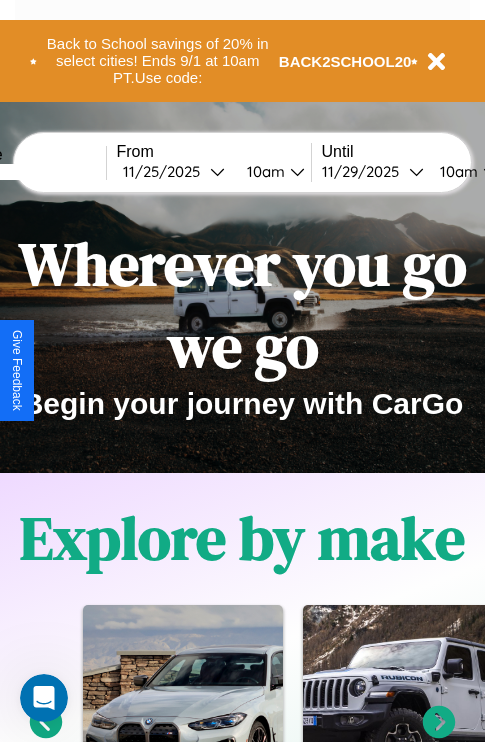 scroll, scrollTop: 0, scrollLeft: 80, axis: horizontal 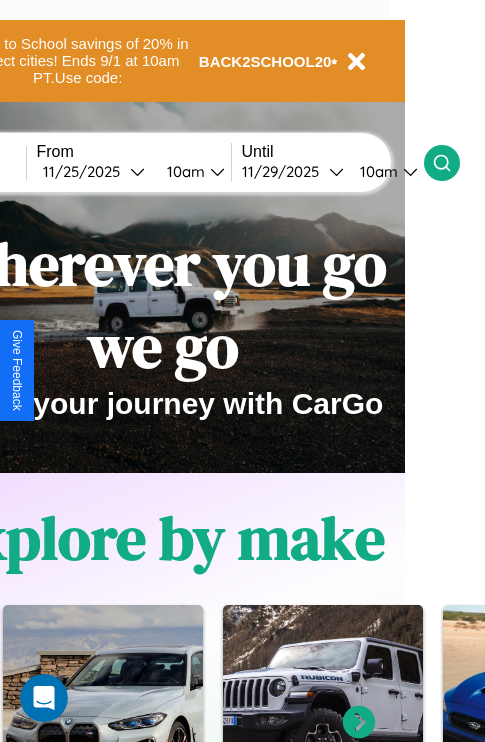 click 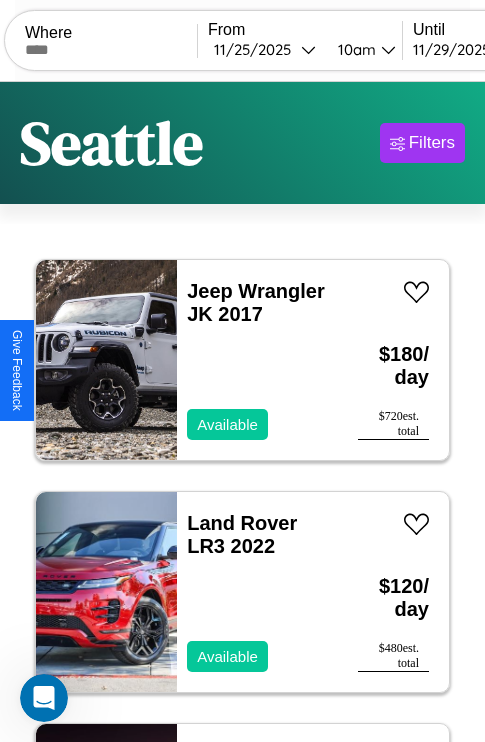 scroll, scrollTop: 95, scrollLeft: 0, axis: vertical 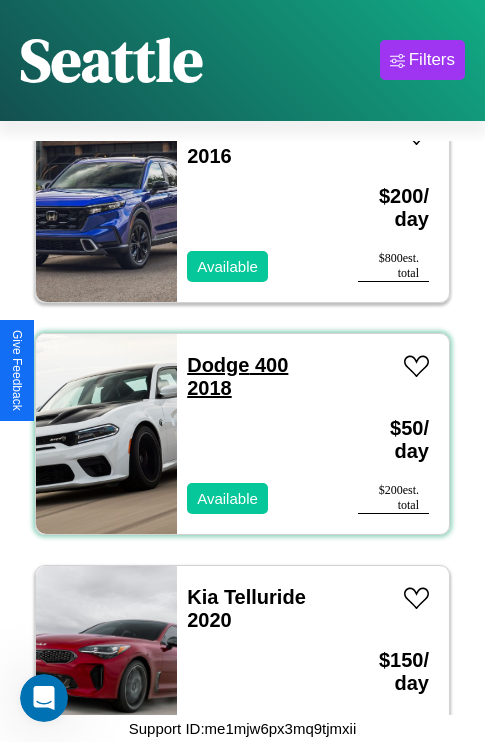 click on "Dodge   400   2018" at bounding box center (237, 376) 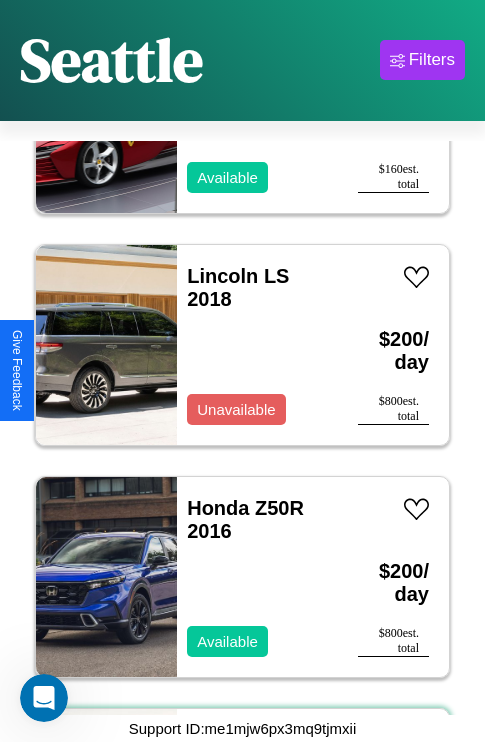 scroll, scrollTop: 8891, scrollLeft: 0, axis: vertical 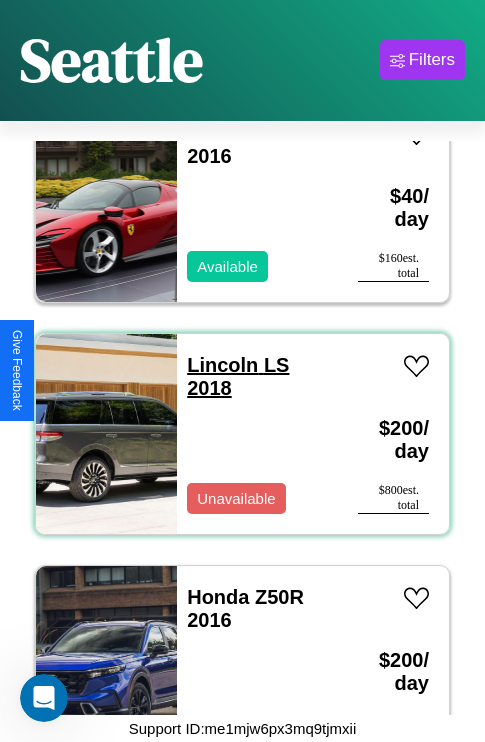 click on "Lincoln   LS   2018" at bounding box center [238, 376] 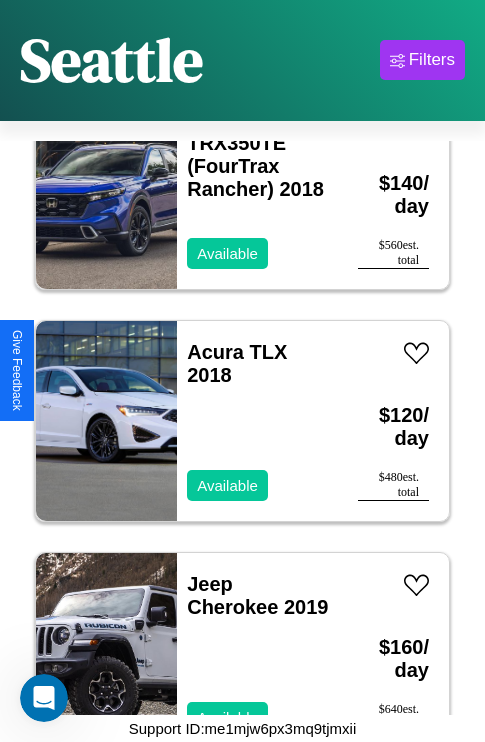 scroll, scrollTop: 5875, scrollLeft: 0, axis: vertical 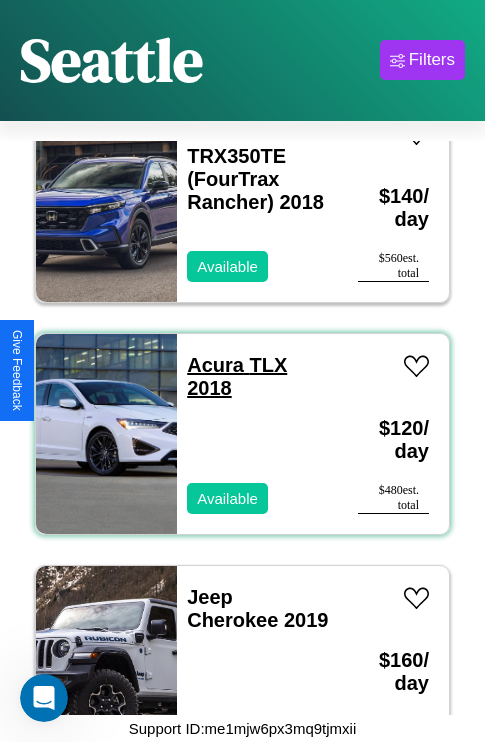 click on "Acura   TLX   2018" at bounding box center (237, 376) 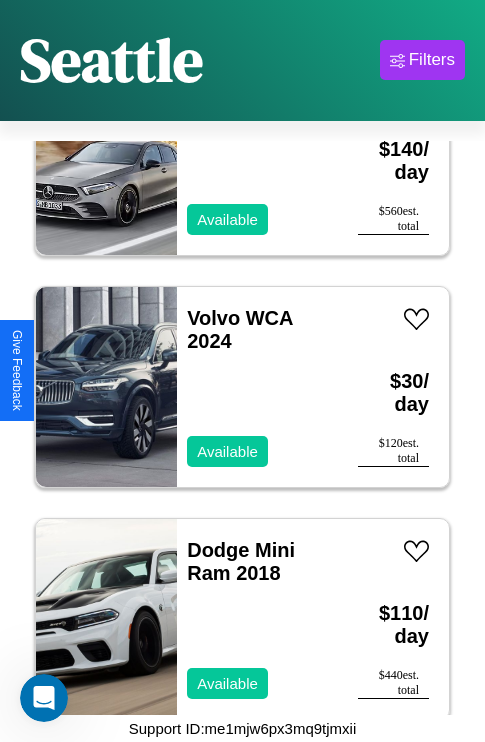 scroll, scrollTop: 12214, scrollLeft: 0, axis: vertical 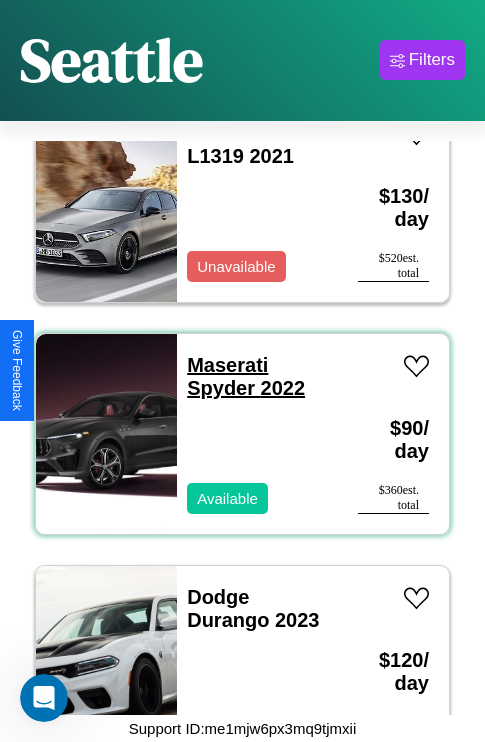 click on "Maserati   Spyder   2022" at bounding box center [246, 376] 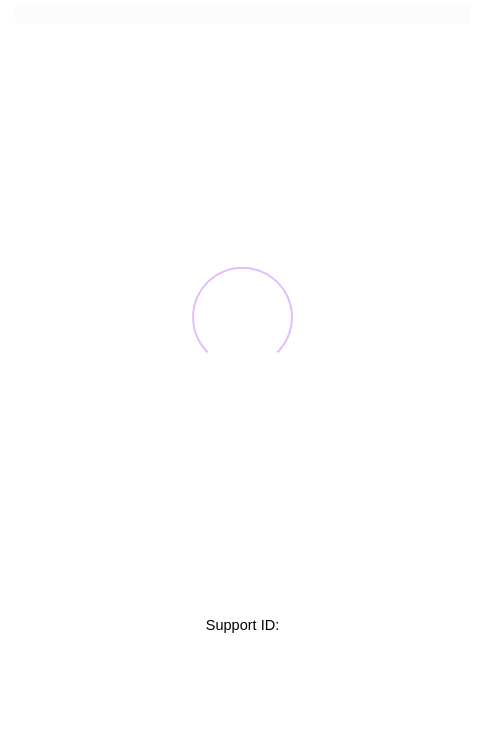 scroll, scrollTop: 0, scrollLeft: 0, axis: both 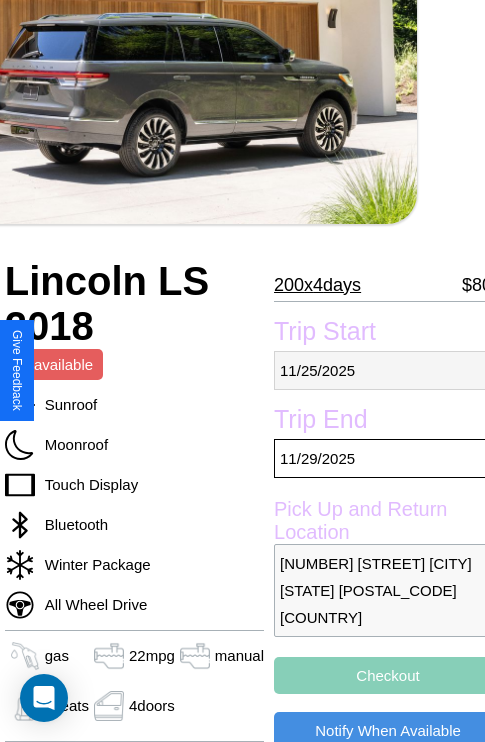 click on "11 / 25 / 2025" at bounding box center (388, 370) 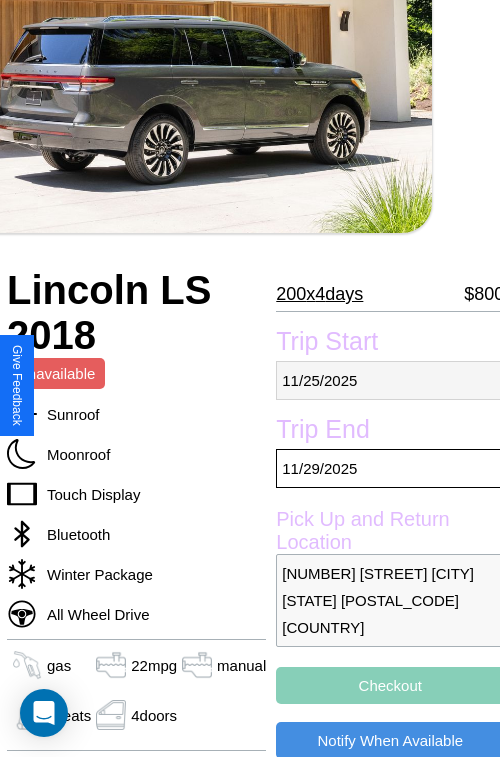 select on "*" 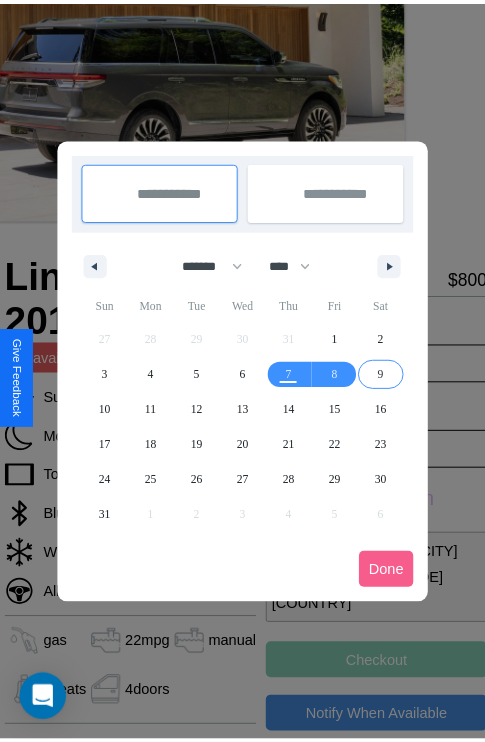scroll, scrollTop: 0, scrollLeft: 68, axis: horizontal 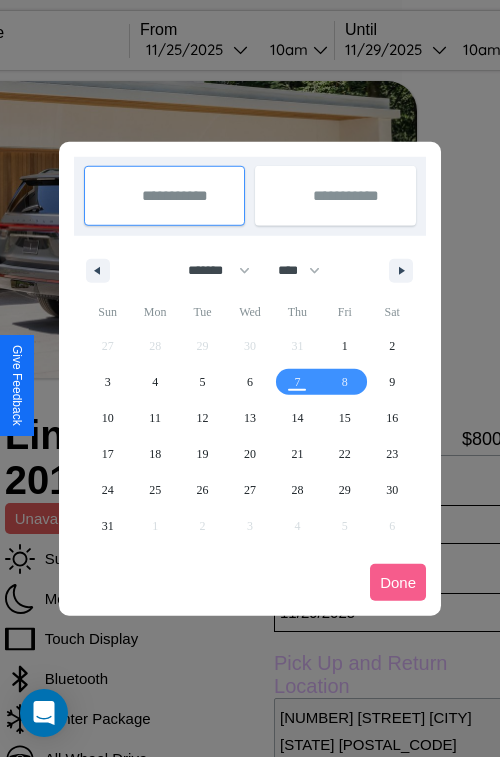 click at bounding box center [250, 378] 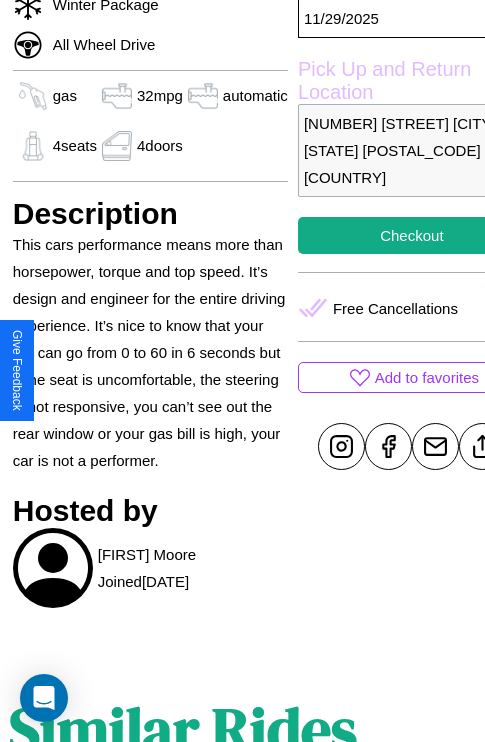scroll, scrollTop: 670, scrollLeft: 64, axis: both 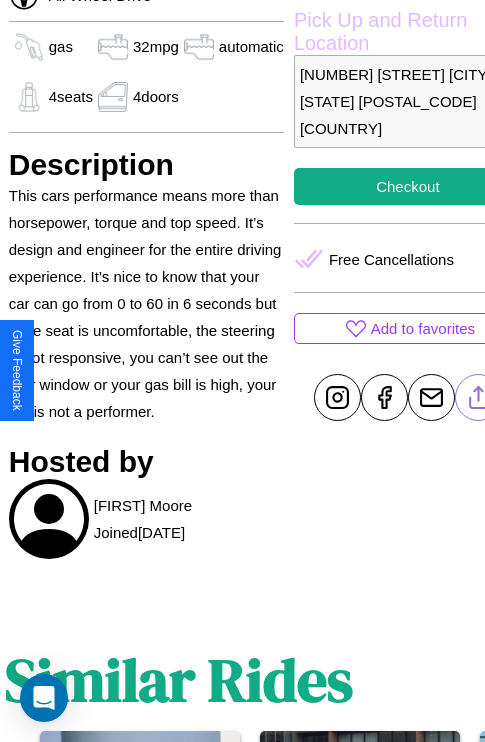 click 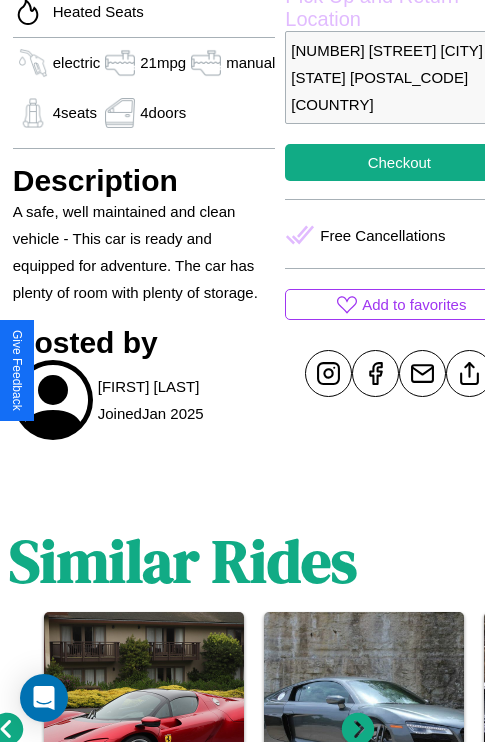 scroll, scrollTop: 734, scrollLeft: 60, axis: both 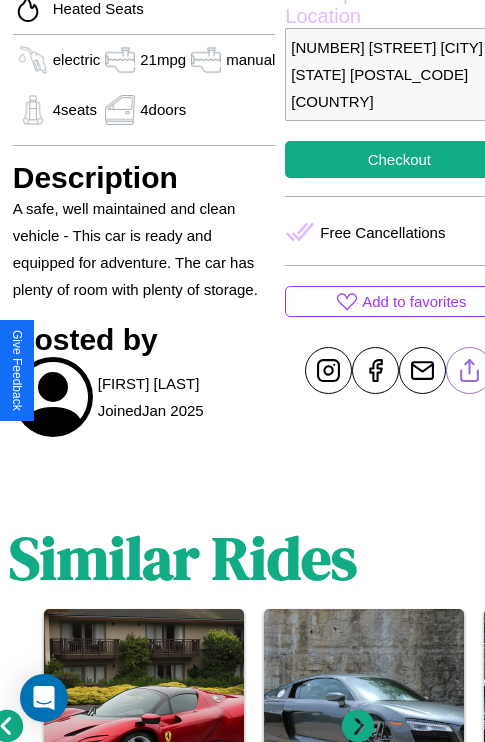 click 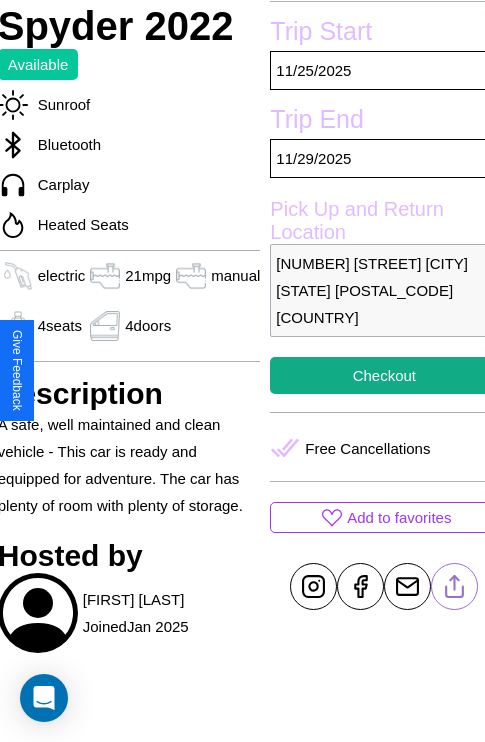 scroll, scrollTop: 438, scrollLeft: 80, axis: both 